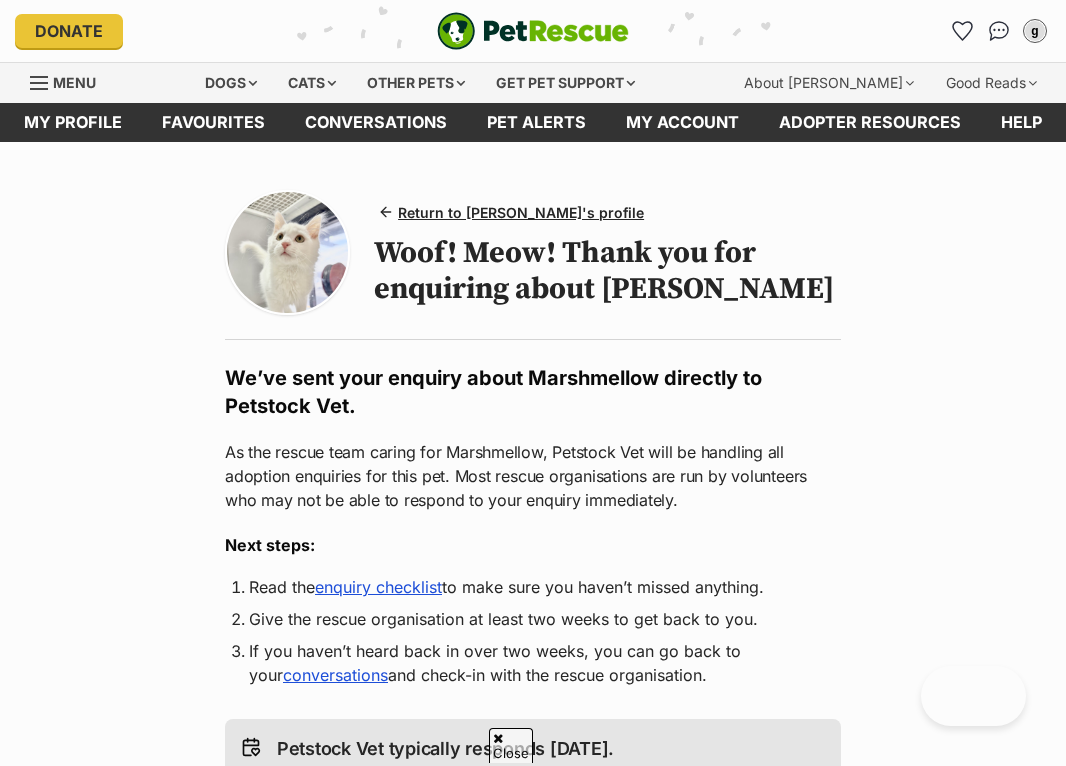 scroll, scrollTop: 1571, scrollLeft: 0, axis: vertical 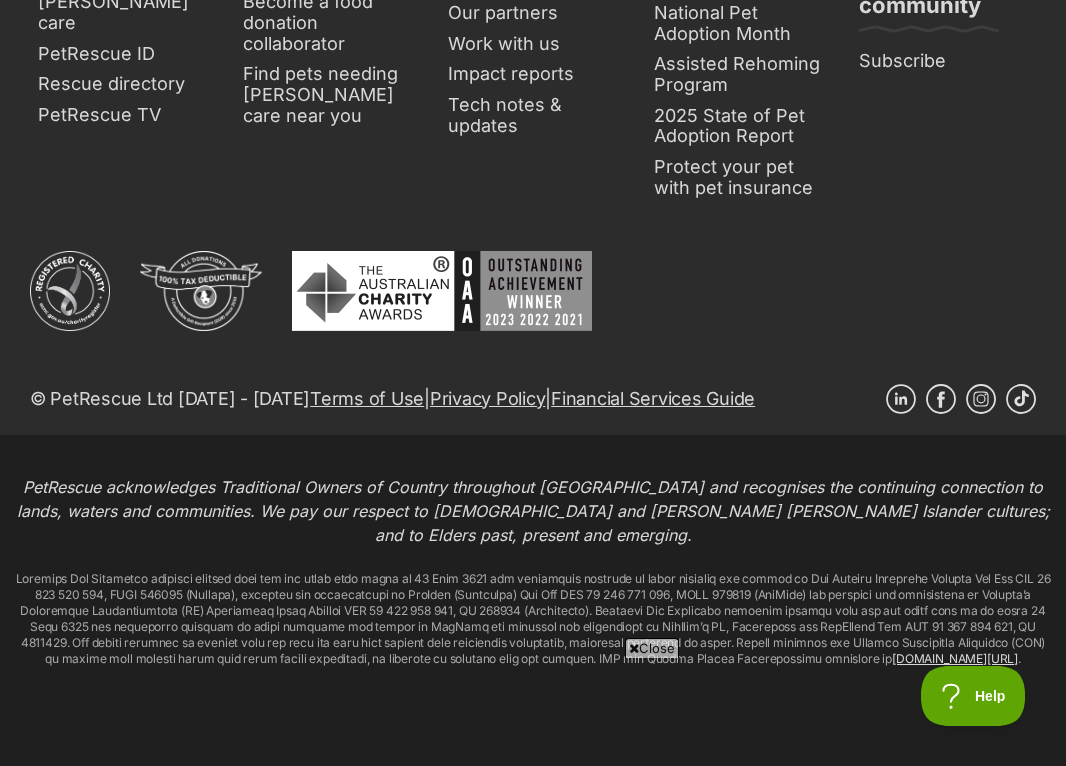 click on "Support
Donate
Fundraise
Gift Cards
Bequests
The PetRescue Bookshop
Become a food donation collaborator
Find pets needing foster care near you" at bounding box center [327, -12] 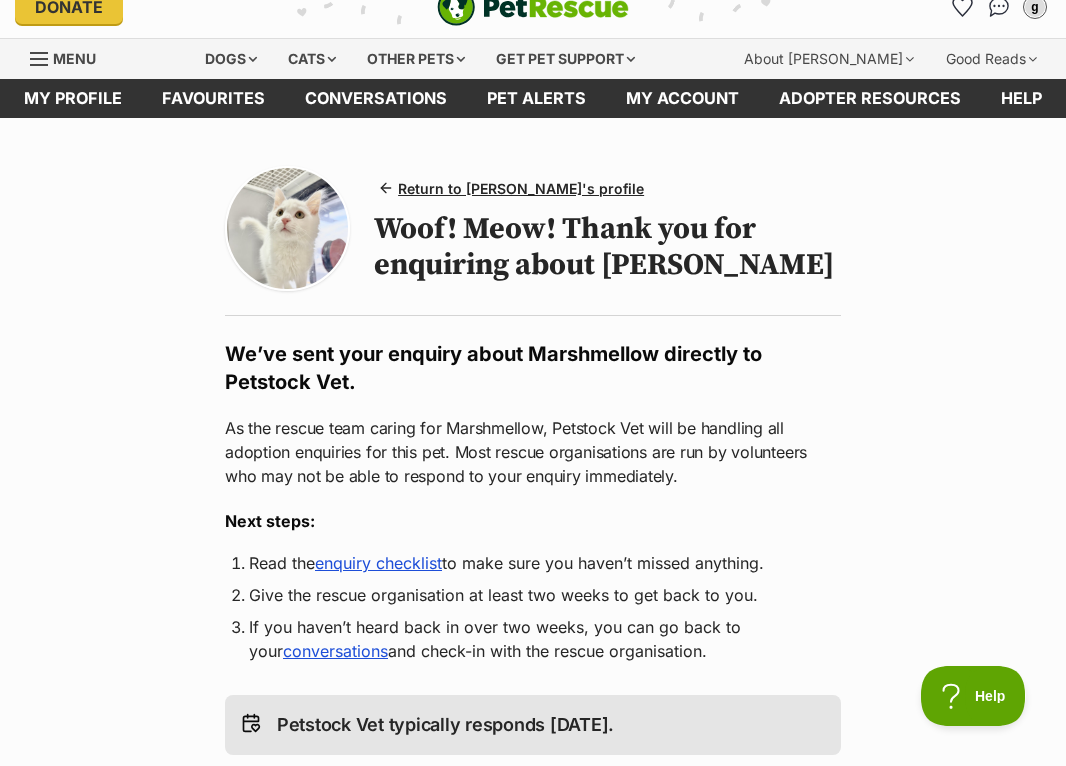 scroll, scrollTop: 45, scrollLeft: 0, axis: vertical 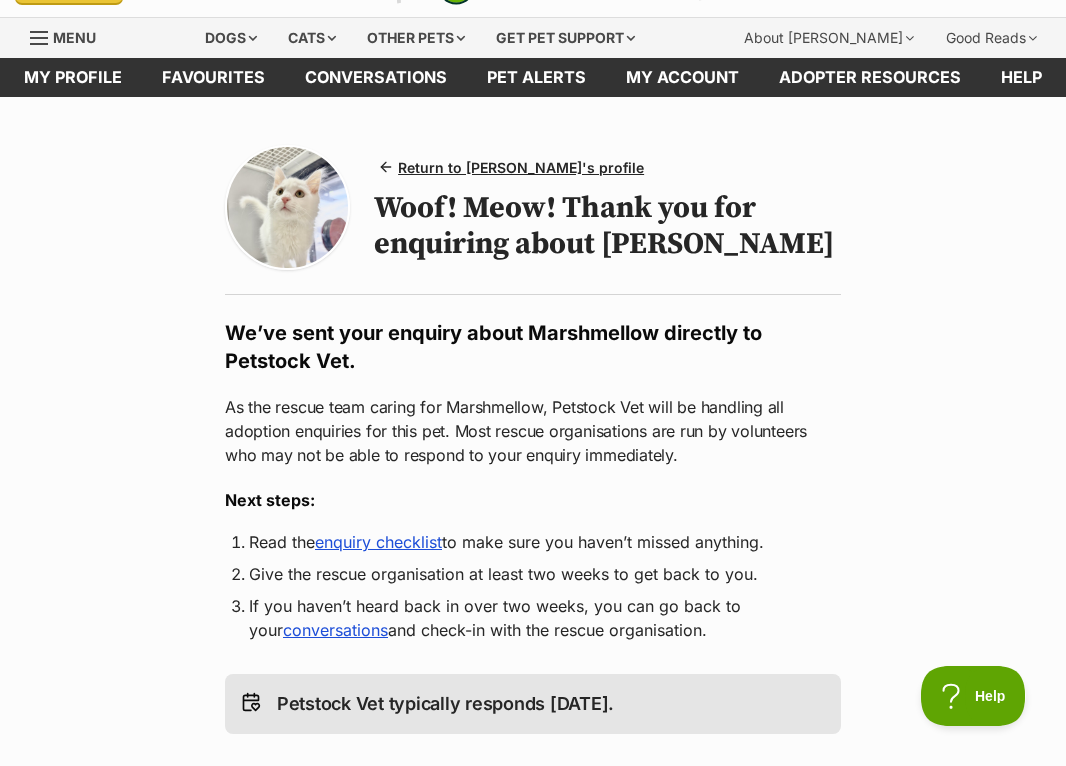 click on "enquiry checklist" at bounding box center [378, 542] 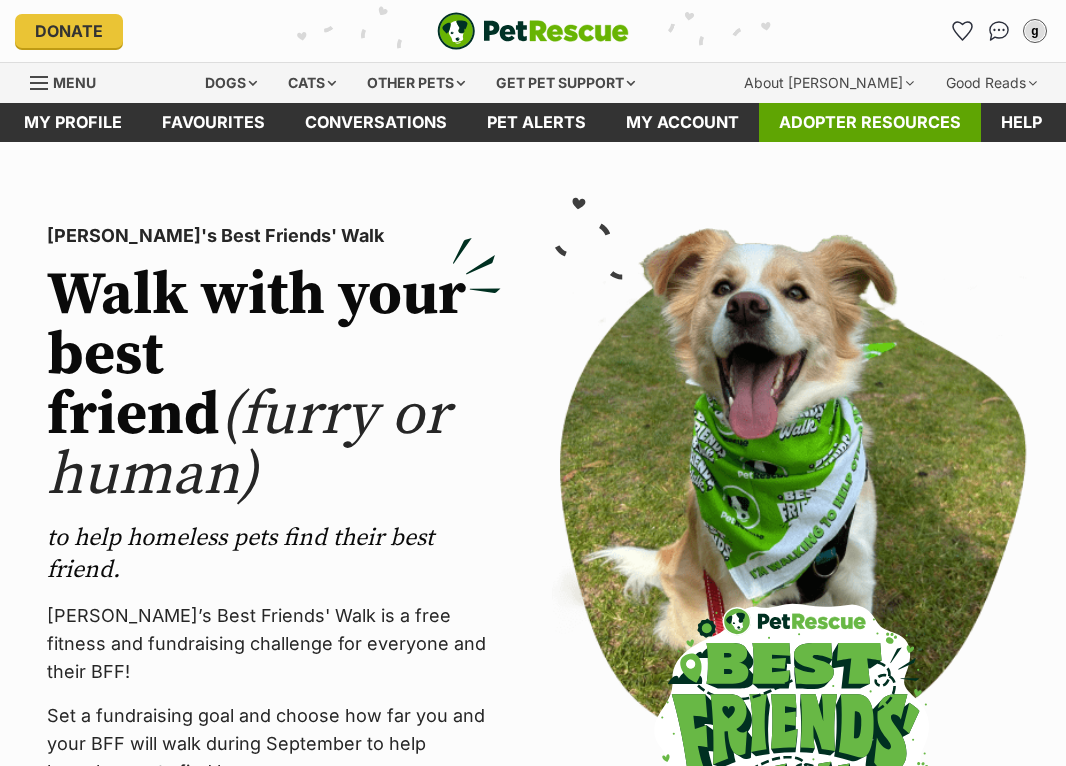 scroll, scrollTop: 0, scrollLeft: 0, axis: both 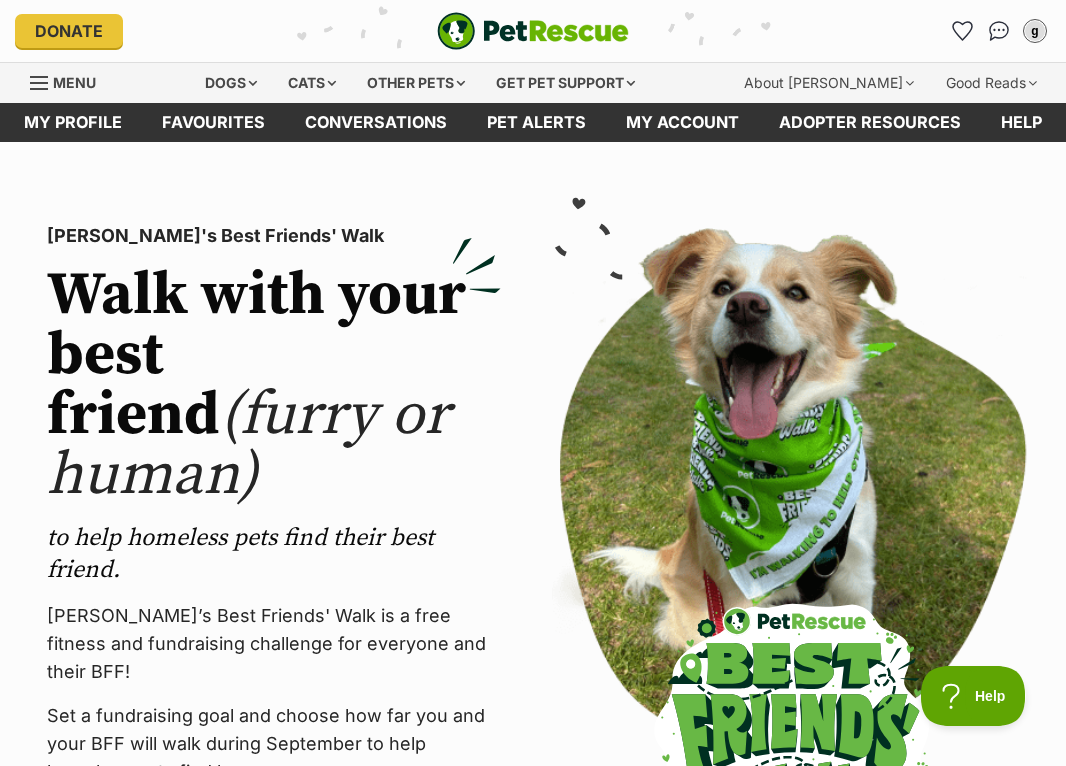 click at bounding box center [40, 83] 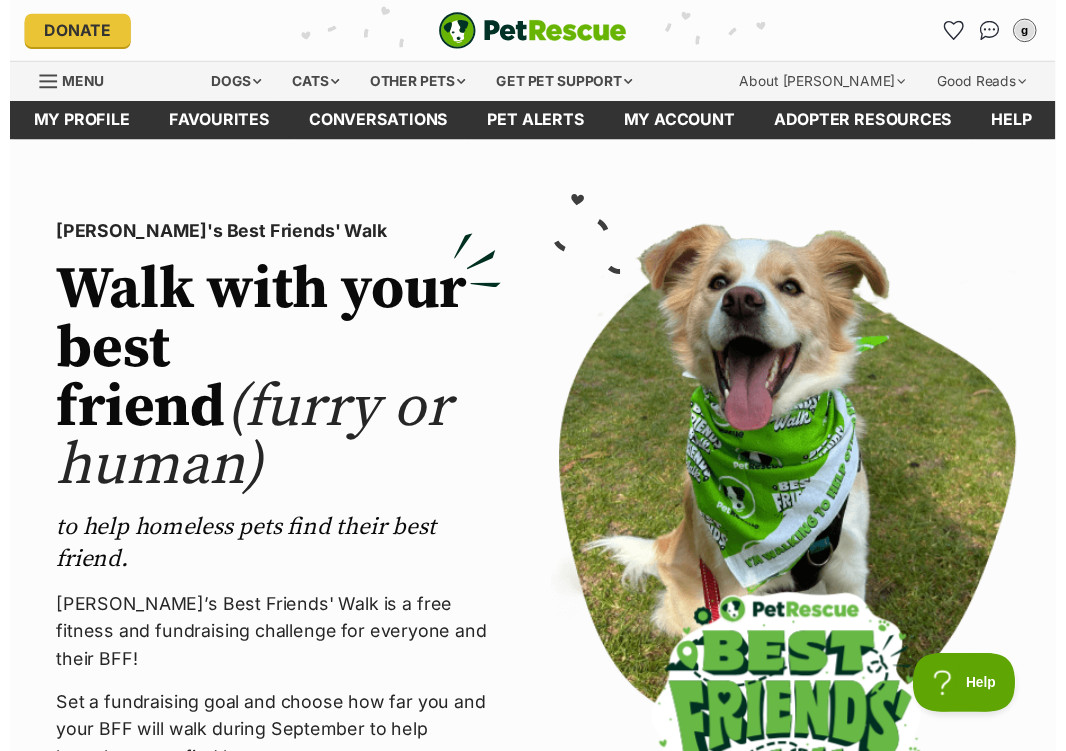 scroll, scrollTop: 0, scrollLeft: 0, axis: both 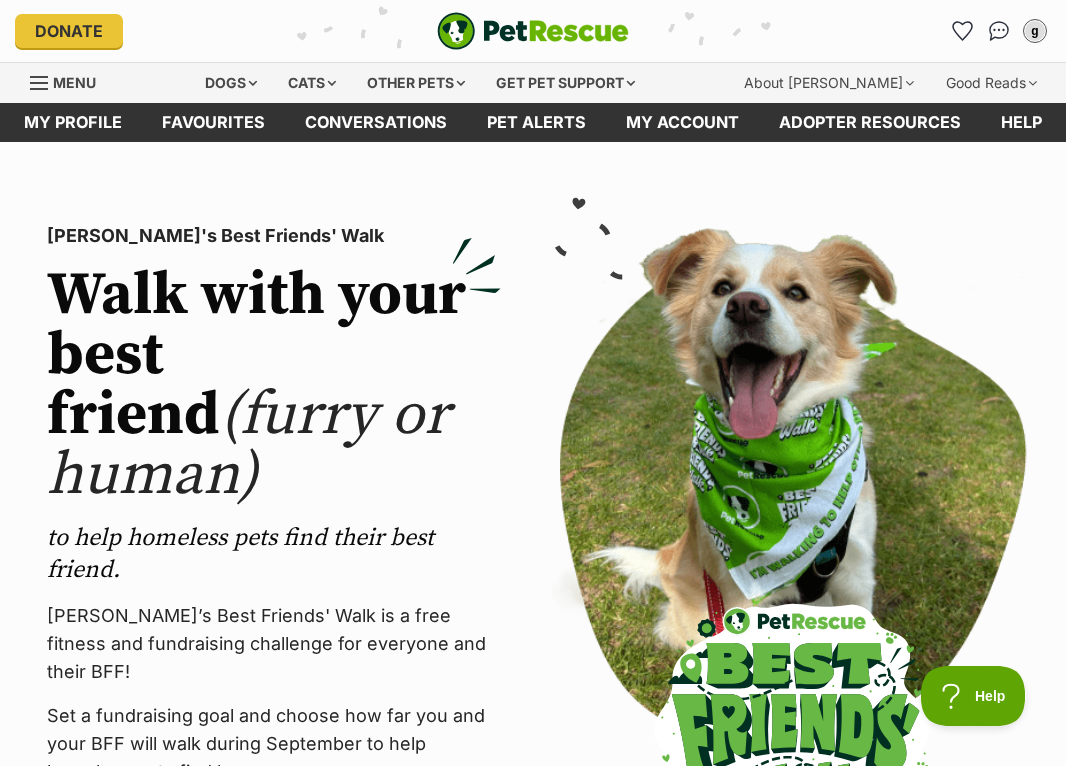click at bounding box center [40, 83] 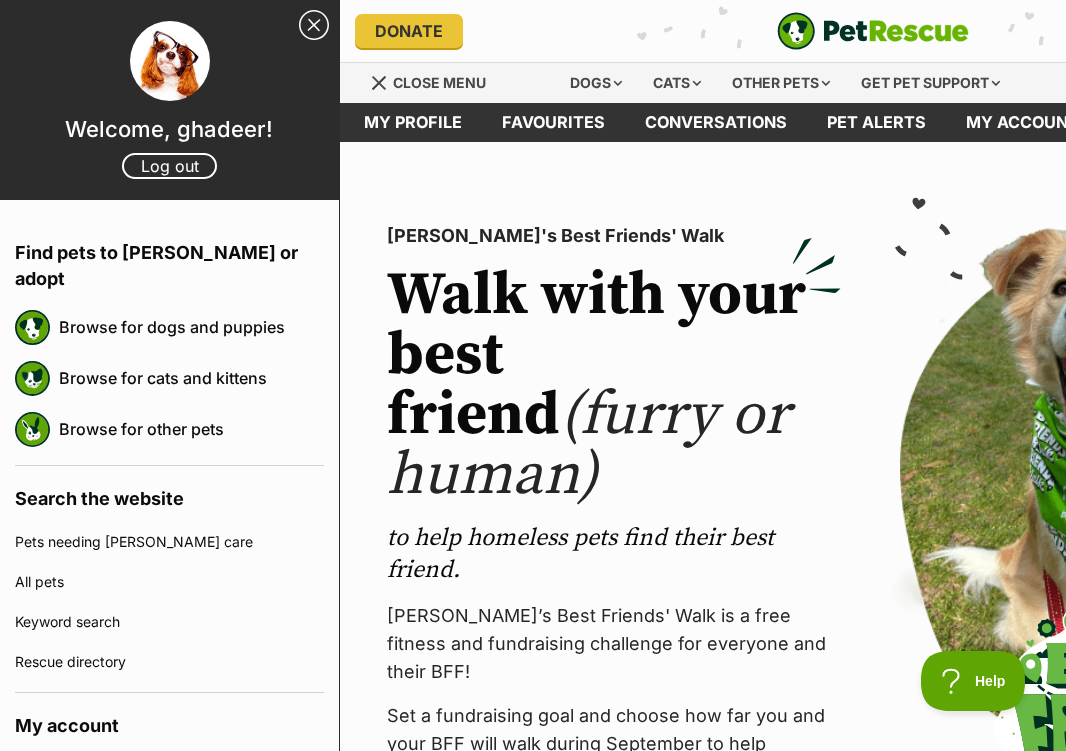 click at bounding box center [170, 61] 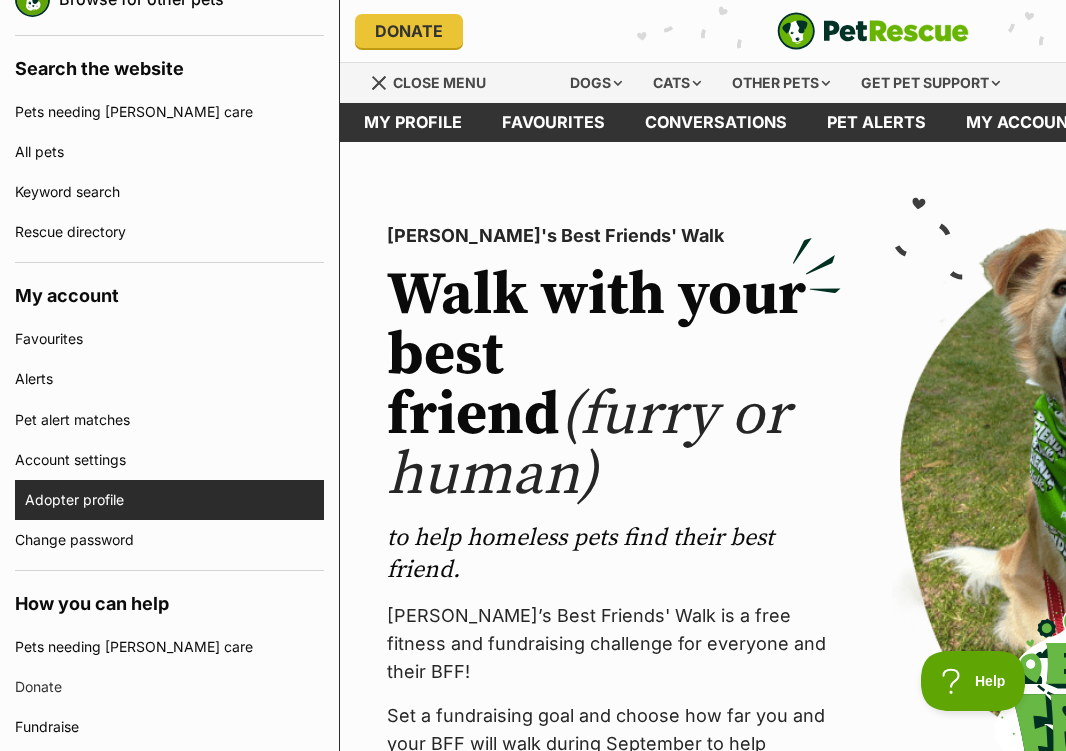 scroll, scrollTop: 438, scrollLeft: 0, axis: vertical 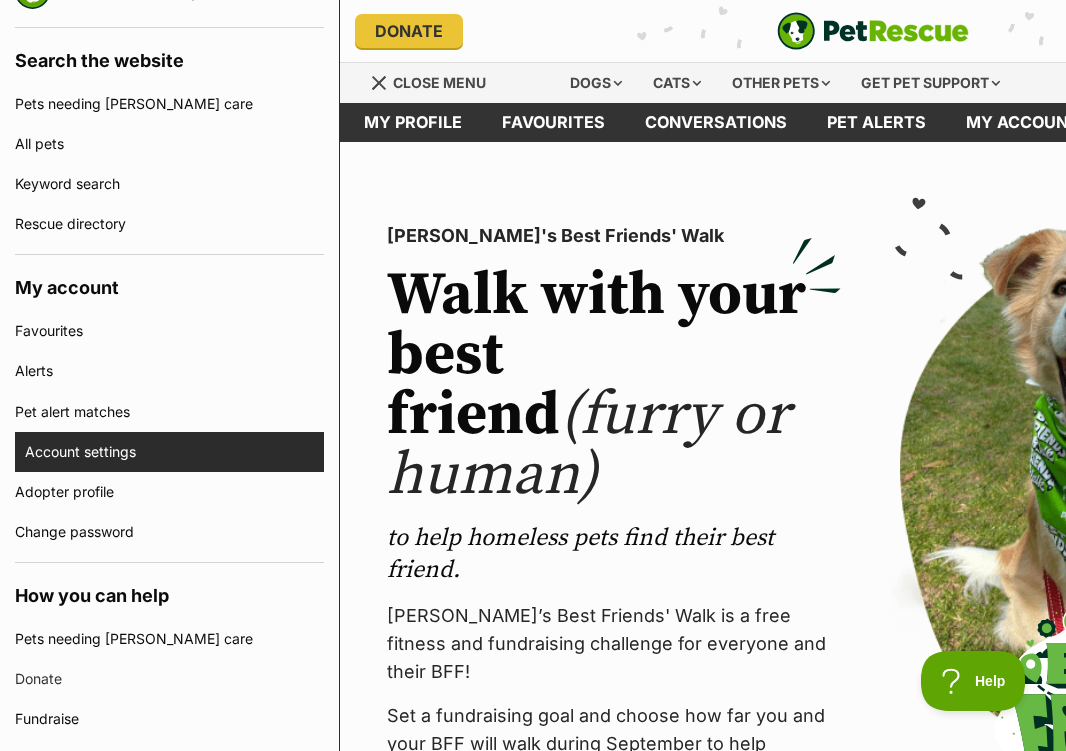 click on "Account settings" at bounding box center (174, 452) 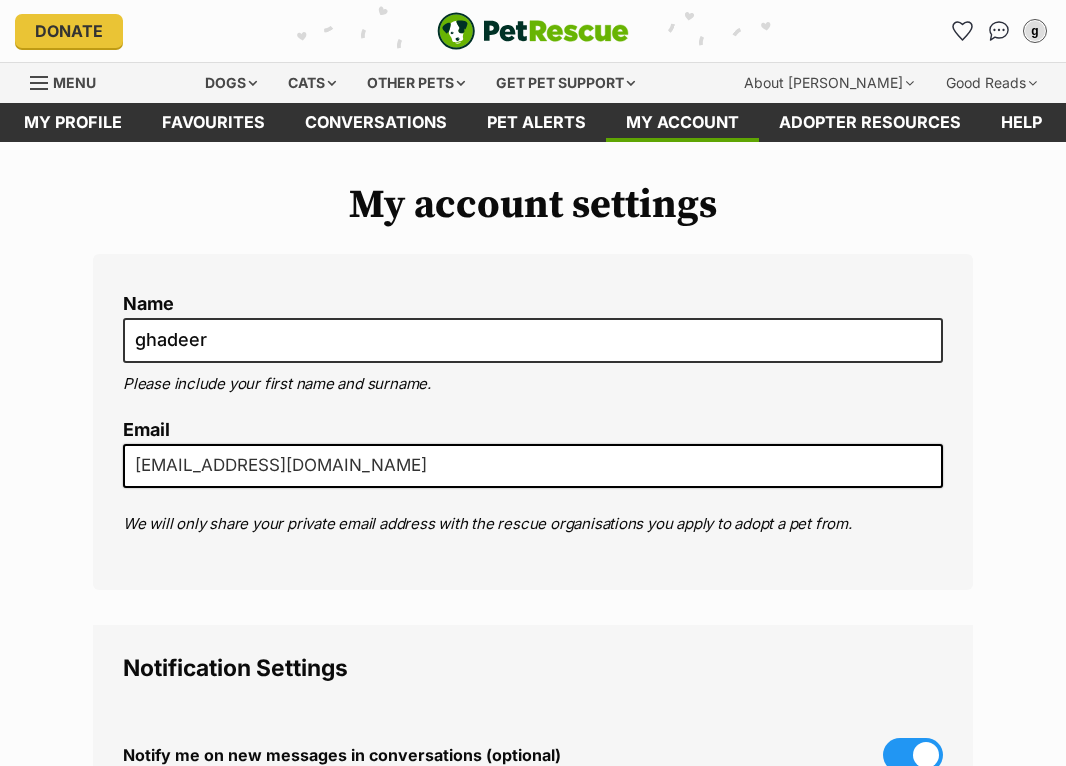 scroll, scrollTop: 0, scrollLeft: 0, axis: both 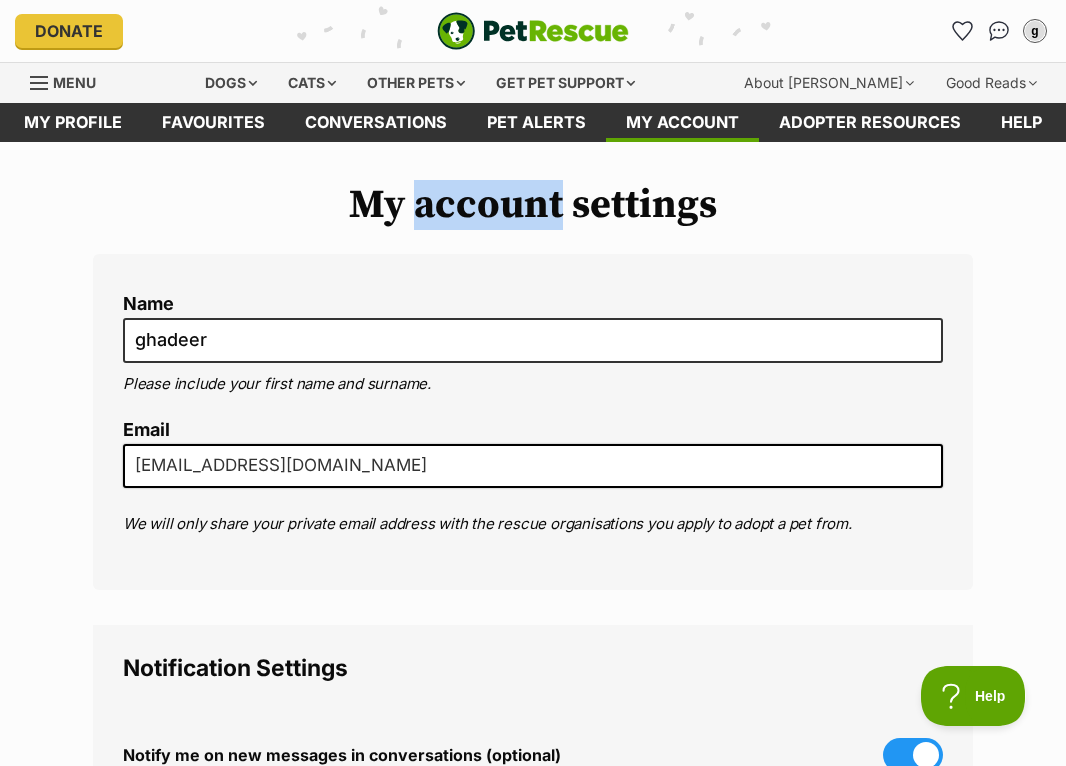 click at bounding box center (39, 83) 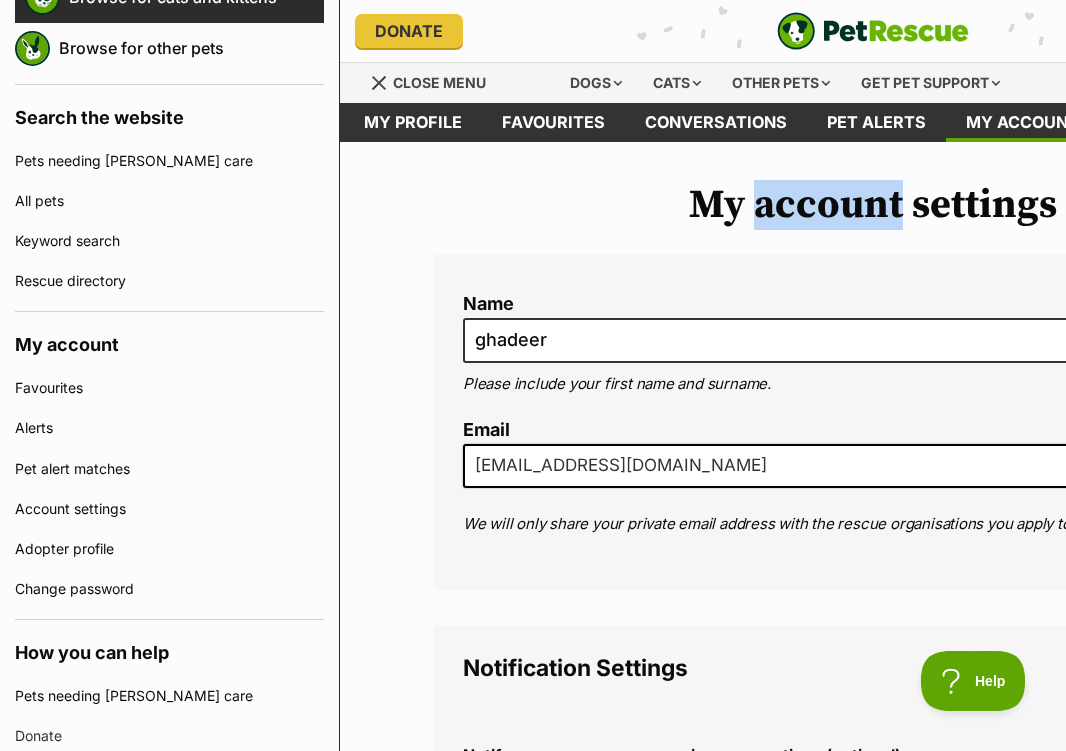 scroll, scrollTop: 400, scrollLeft: 0, axis: vertical 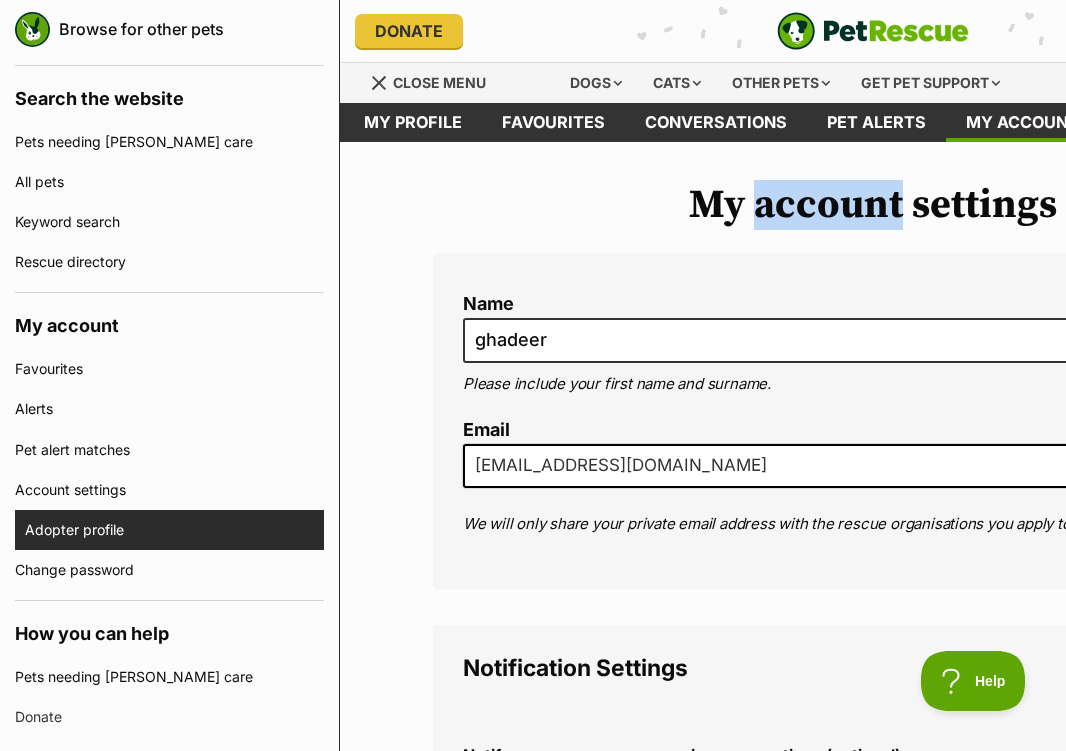click on "Adopter profile" at bounding box center [174, 530] 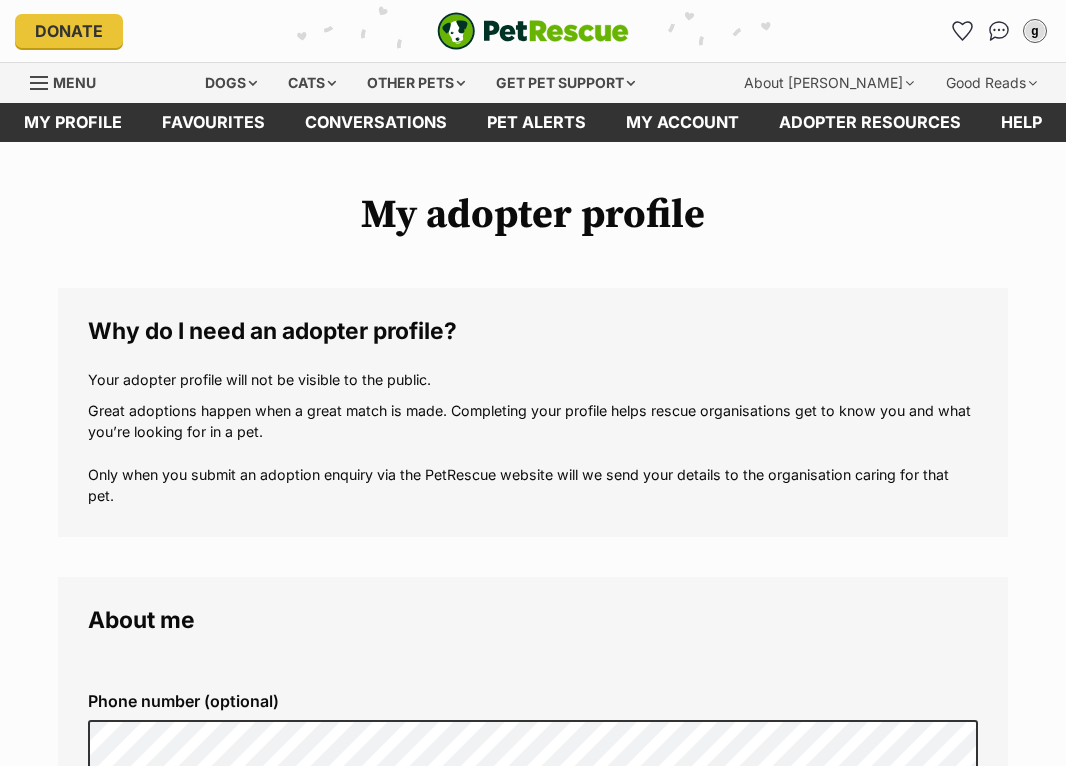 scroll, scrollTop: 0, scrollLeft: 0, axis: both 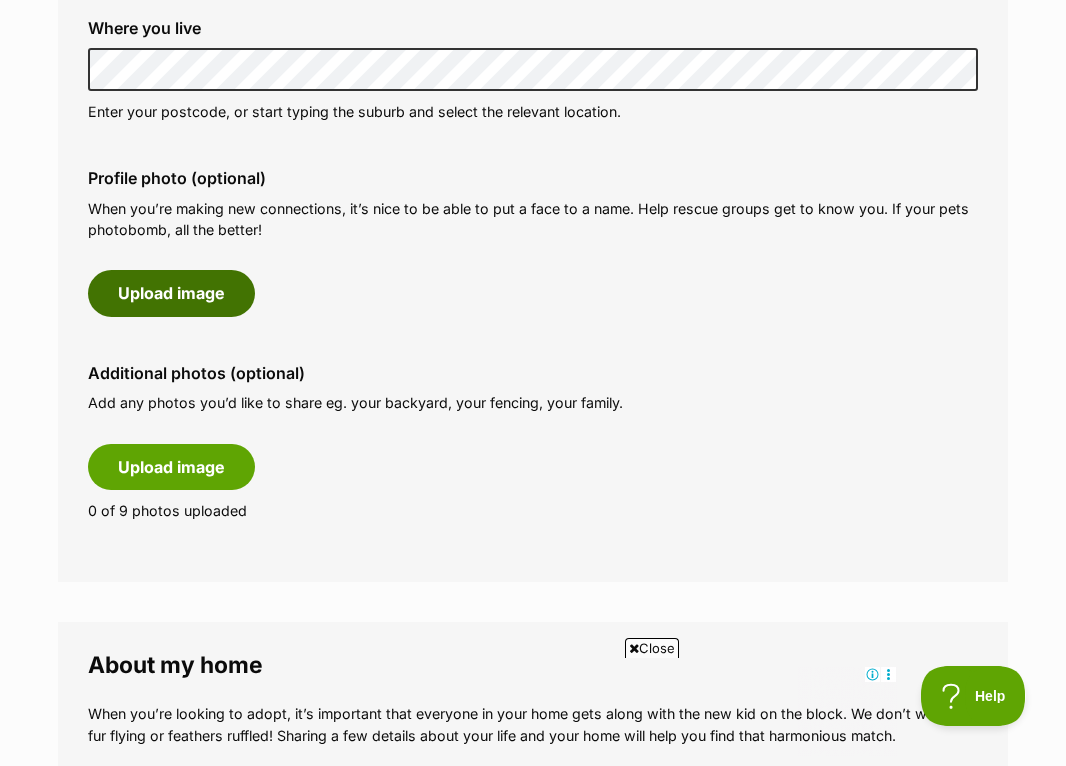 click on "Upload image" at bounding box center [171, 293] 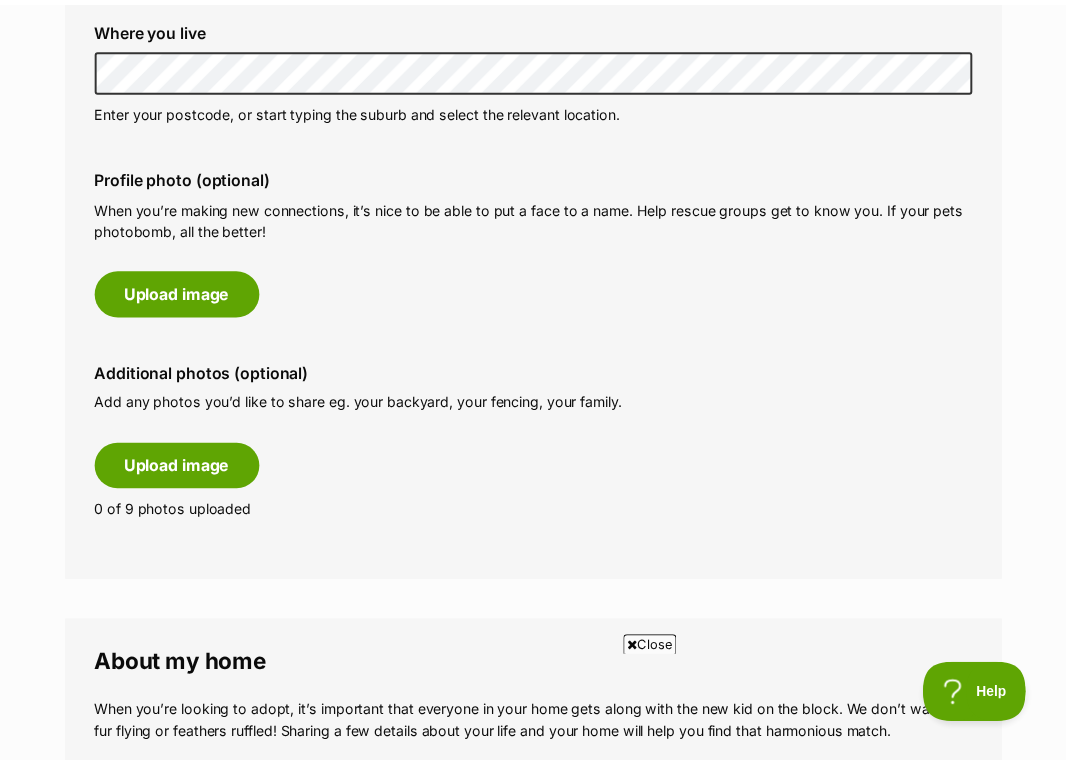 scroll, scrollTop: 0, scrollLeft: 0, axis: both 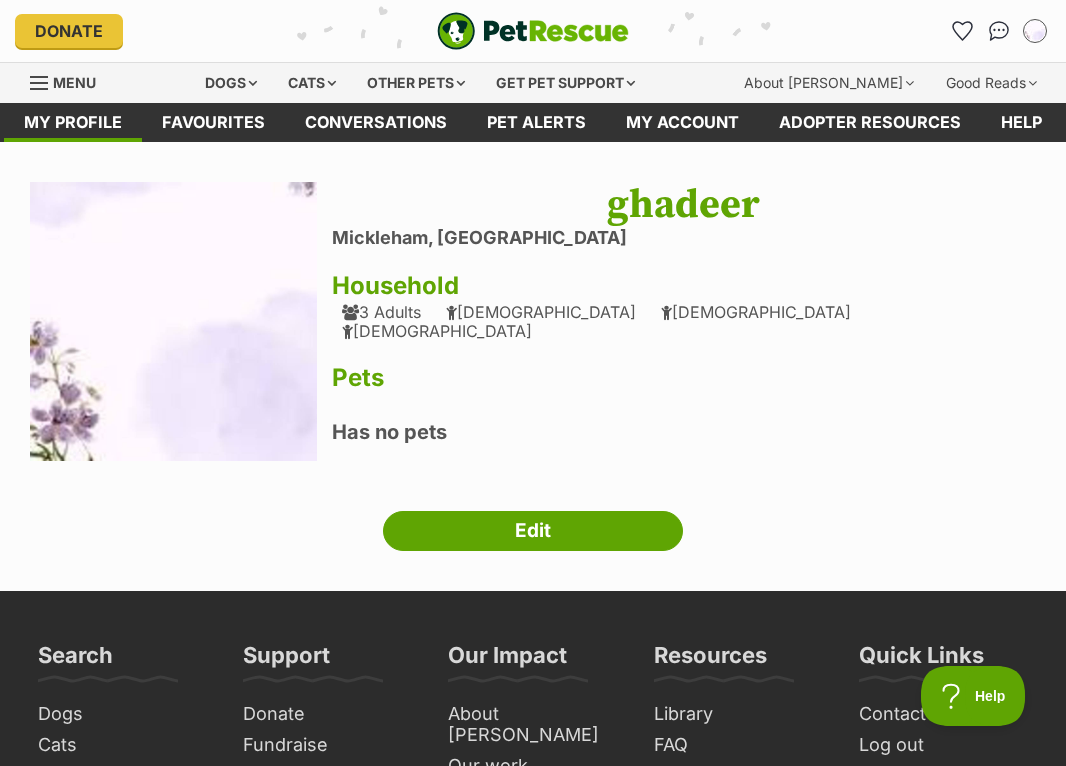 click at bounding box center (40, 83) 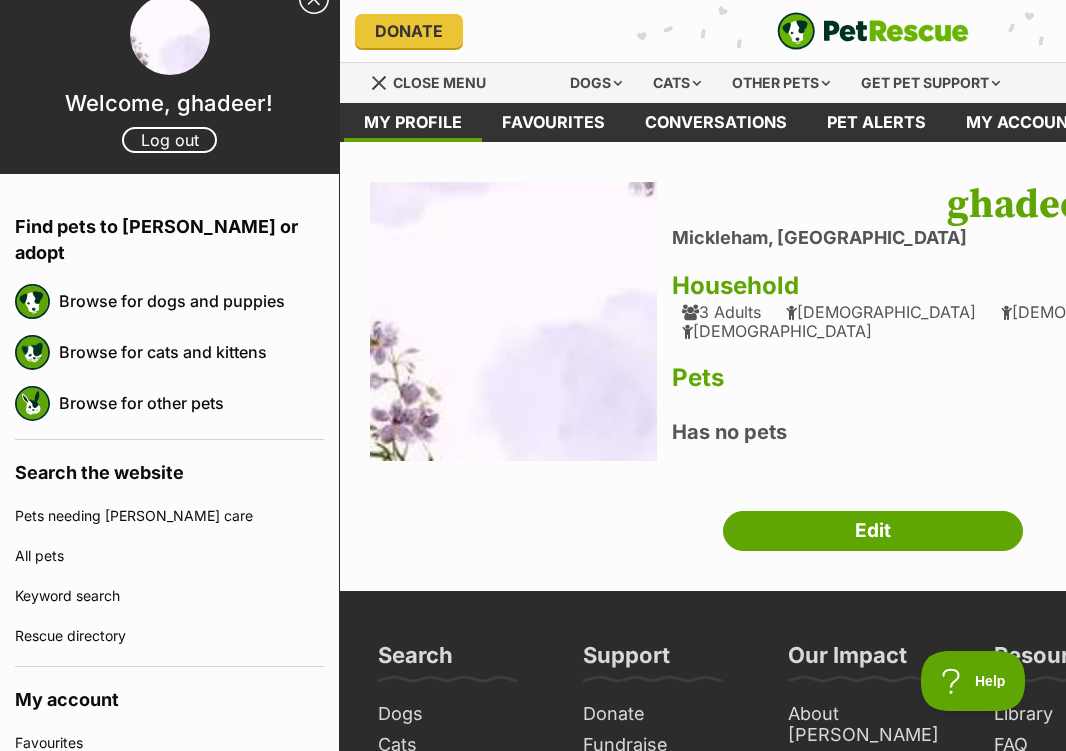 scroll, scrollTop: 26, scrollLeft: 0, axis: vertical 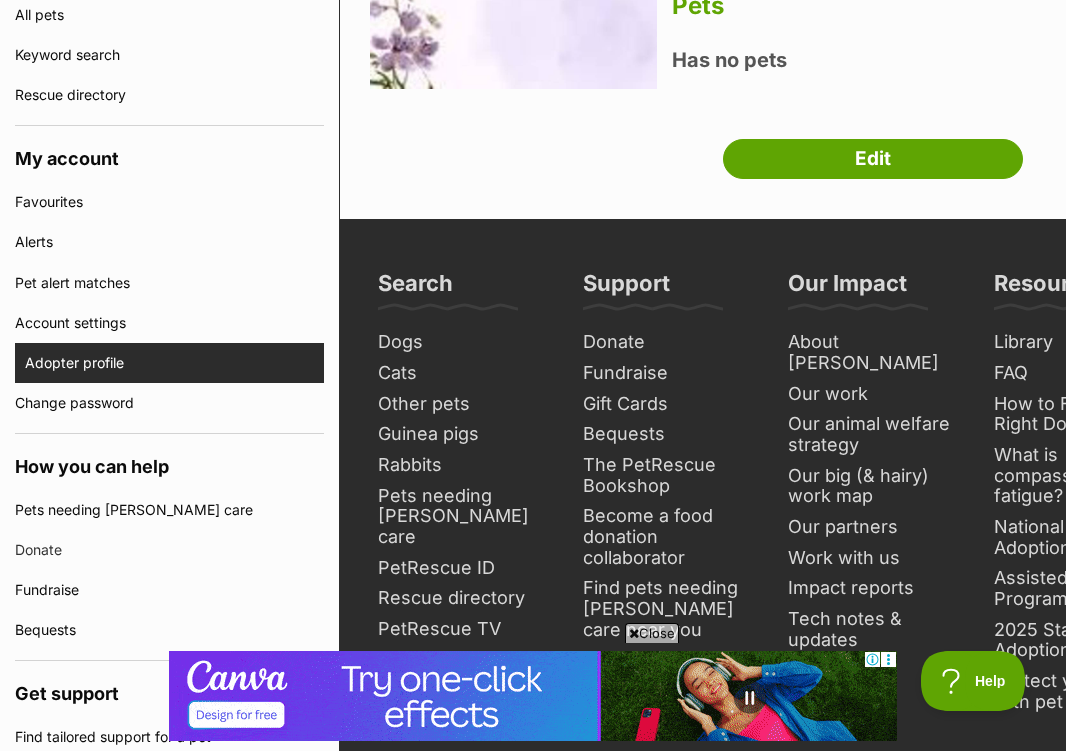 click on "Adopter profile" at bounding box center (174, 363) 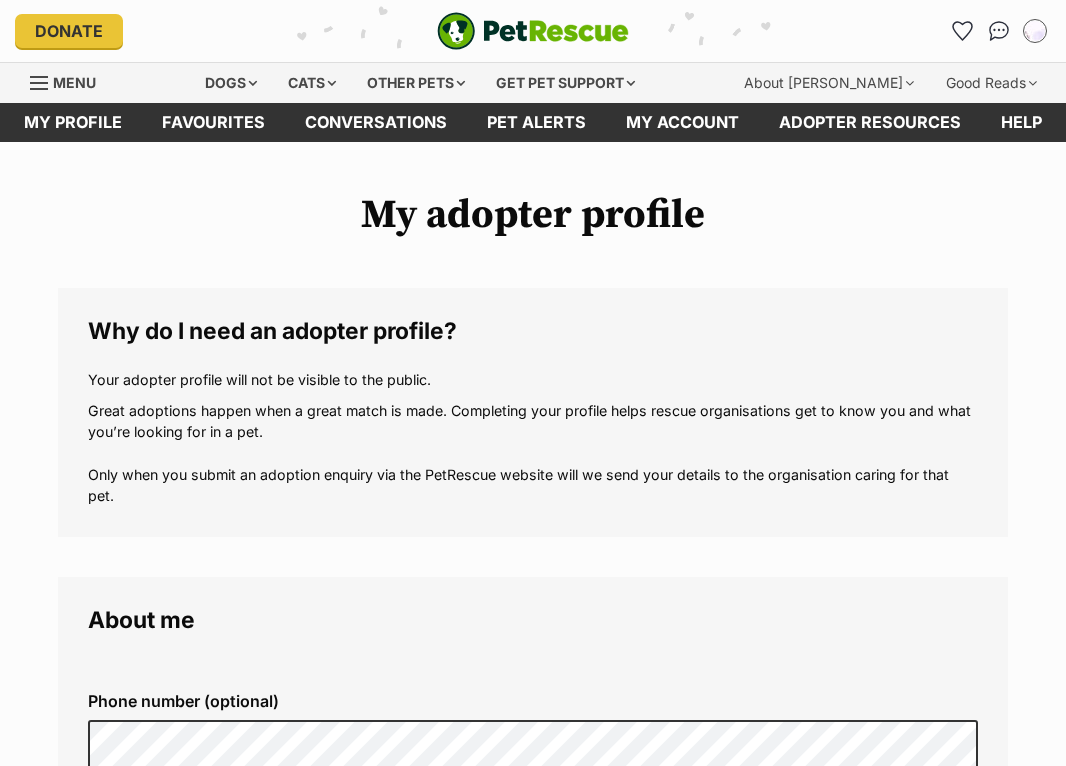 scroll, scrollTop: 0, scrollLeft: 0, axis: both 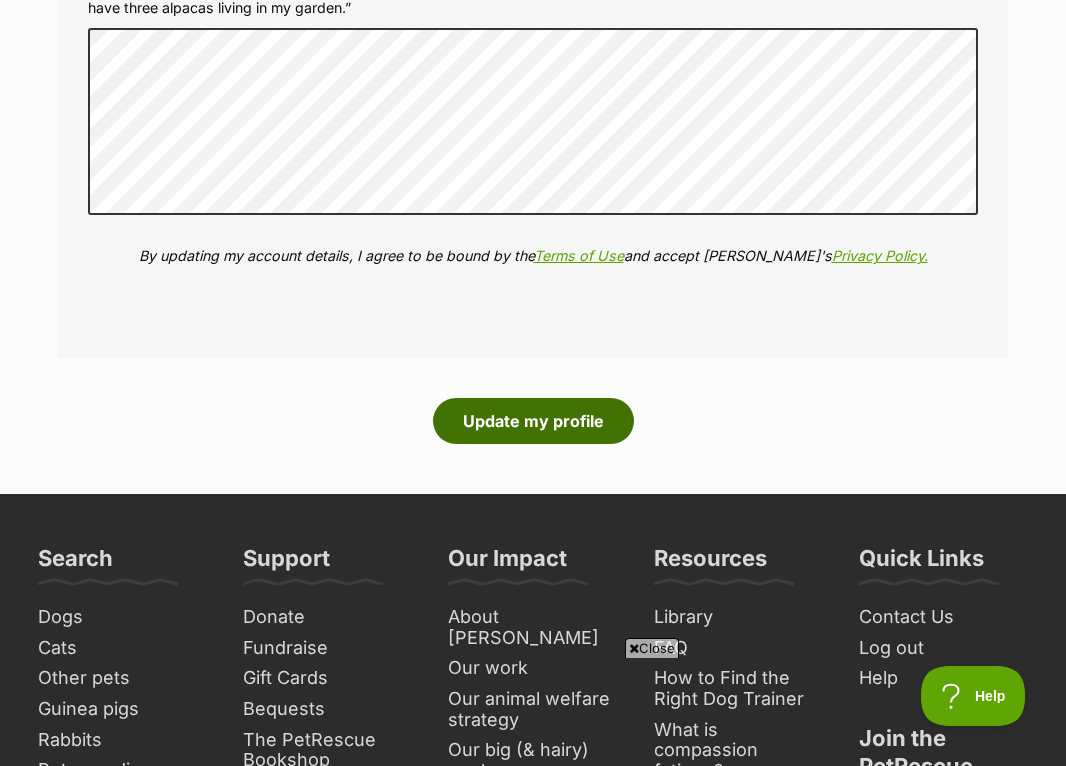 click on "Update my profile" at bounding box center (533, 421) 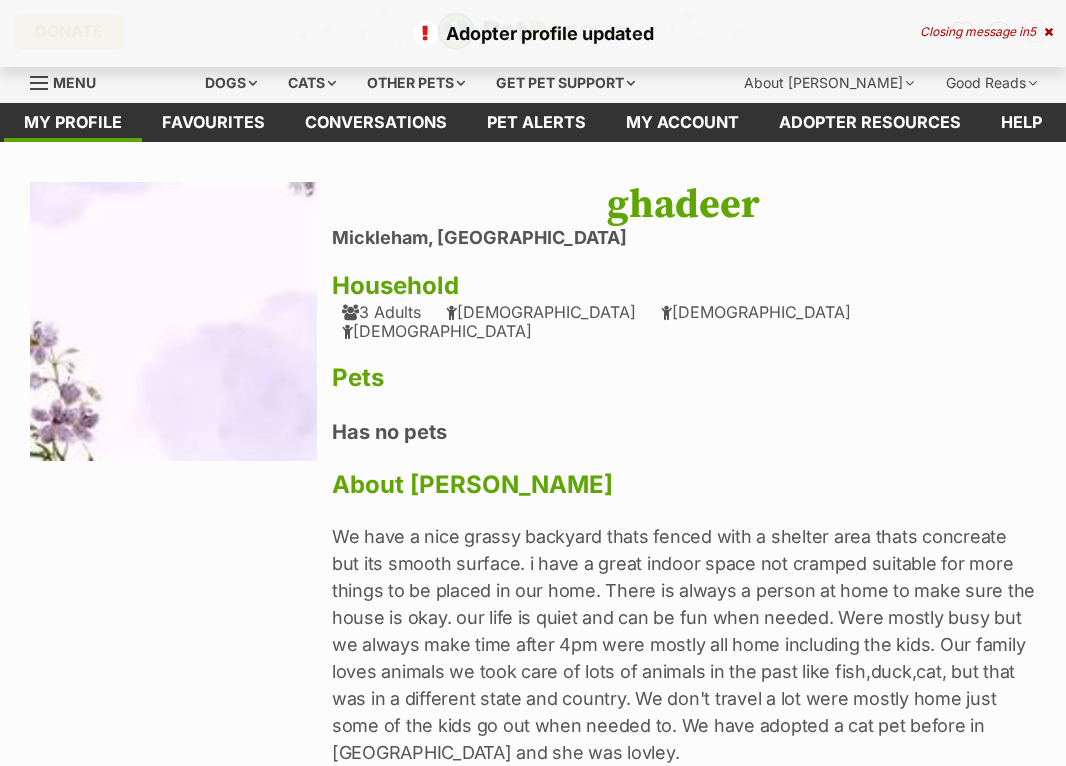 scroll, scrollTop: 0, scrollLeft: 0, axis: both 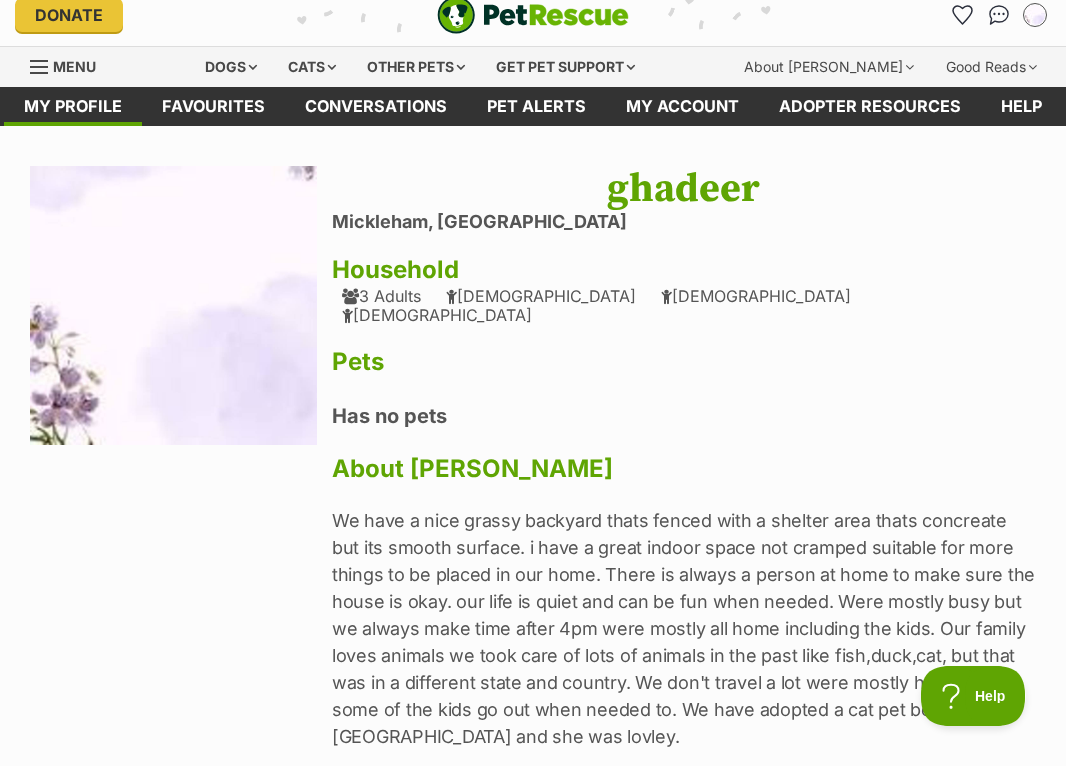 click on "Menu" at bounding box center [70, 65] 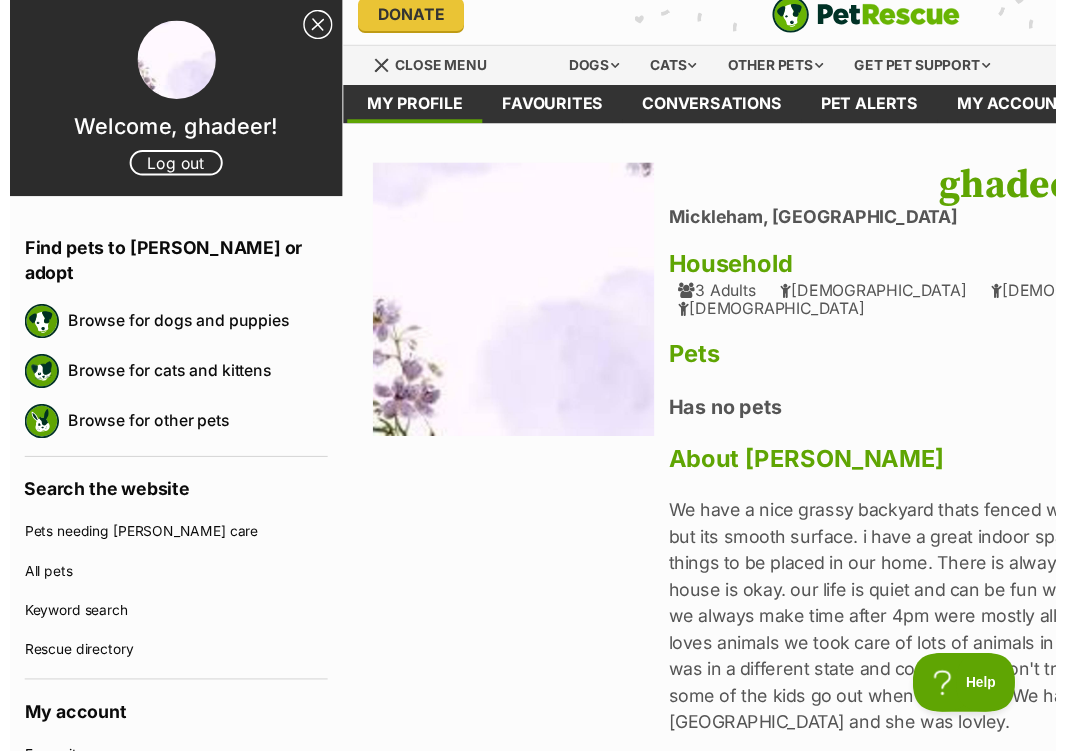 scroll, scrollTop: 0, scrollLeft: 0, axis: both 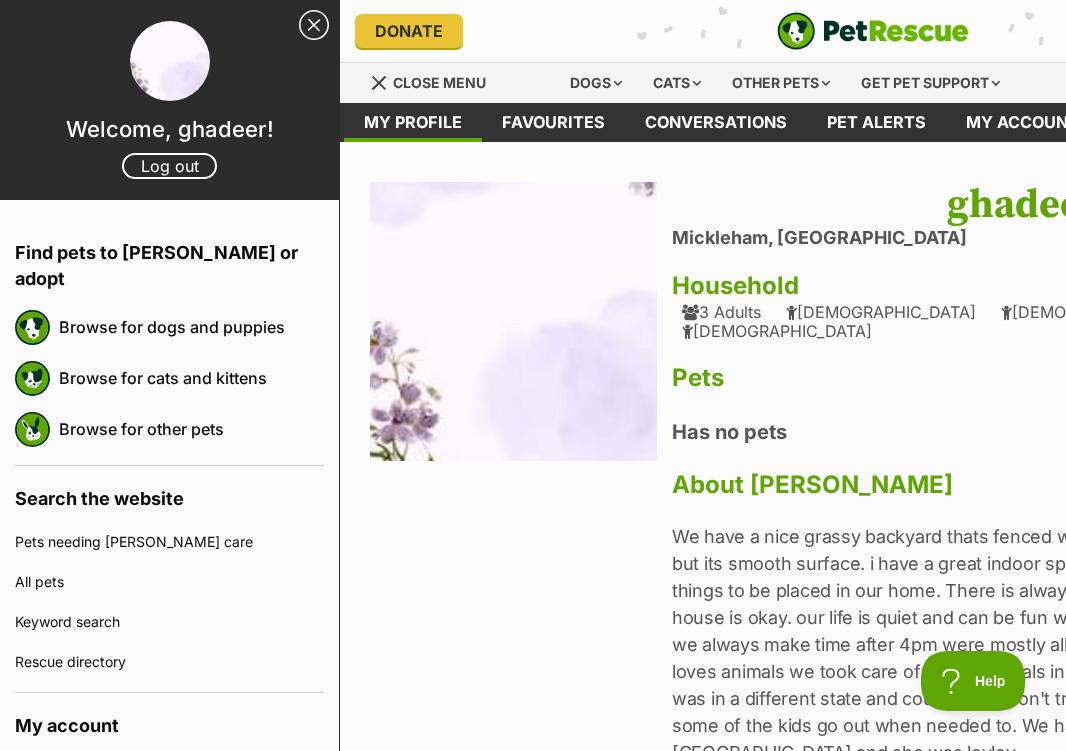 click on "Next Prev 1
ghadeer
[GEOGRAPHIC_DATA],
[GEOGRAPHIC_DATA]
Household
3 Adults
[DEMOGRAPHIC_DATA]
[DEMOGRAPHIC_DATA]
[DEMOGRAPHIC_DATA]
Pets
Has no pets
About ghadeer
We have a nice grassy backyard thats fenced with a shelter area thats concreate but its smooth surface. i have a great indoor space not cramped suitable for more things to be placed in our home. There is always a person at home to make sure the house is okay. our life is quiet and can be fun when needed. Were mostly busy but we always make time after 4pm were mostly all home including the kids. Our family loves animals we took care of lots of animals in the past like fish,duck,cat, but that was in a different state and country. We don't travel a lot were mostly home just some of the kids go out when needed to. We have adopted a cat pet before in [GEOGRAPHIC_DATA] and she was lovley.
Edit" at bounding box center [873, 525] 